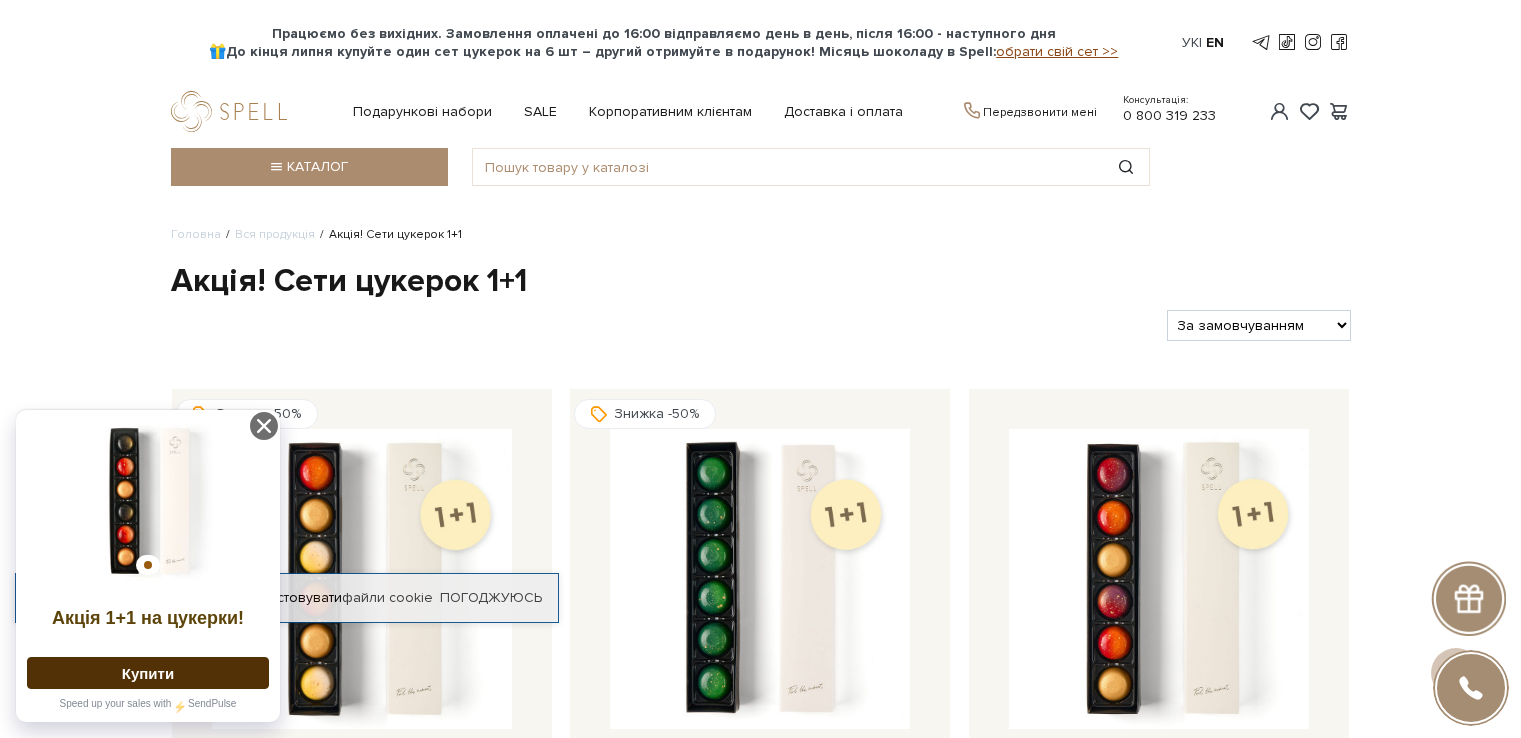 scroll, scrollTop: 400, scrollLeft: 0, axis: vertical 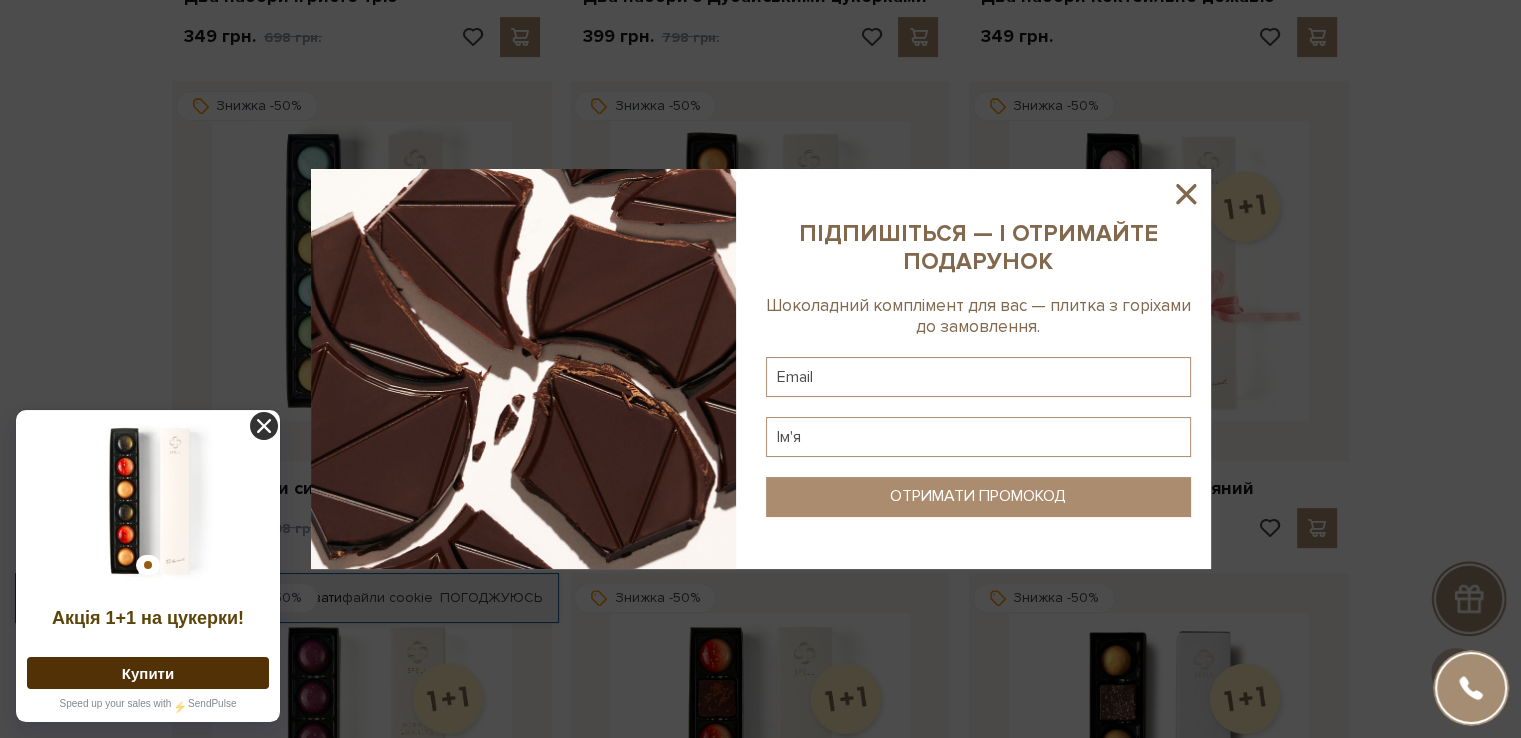 click 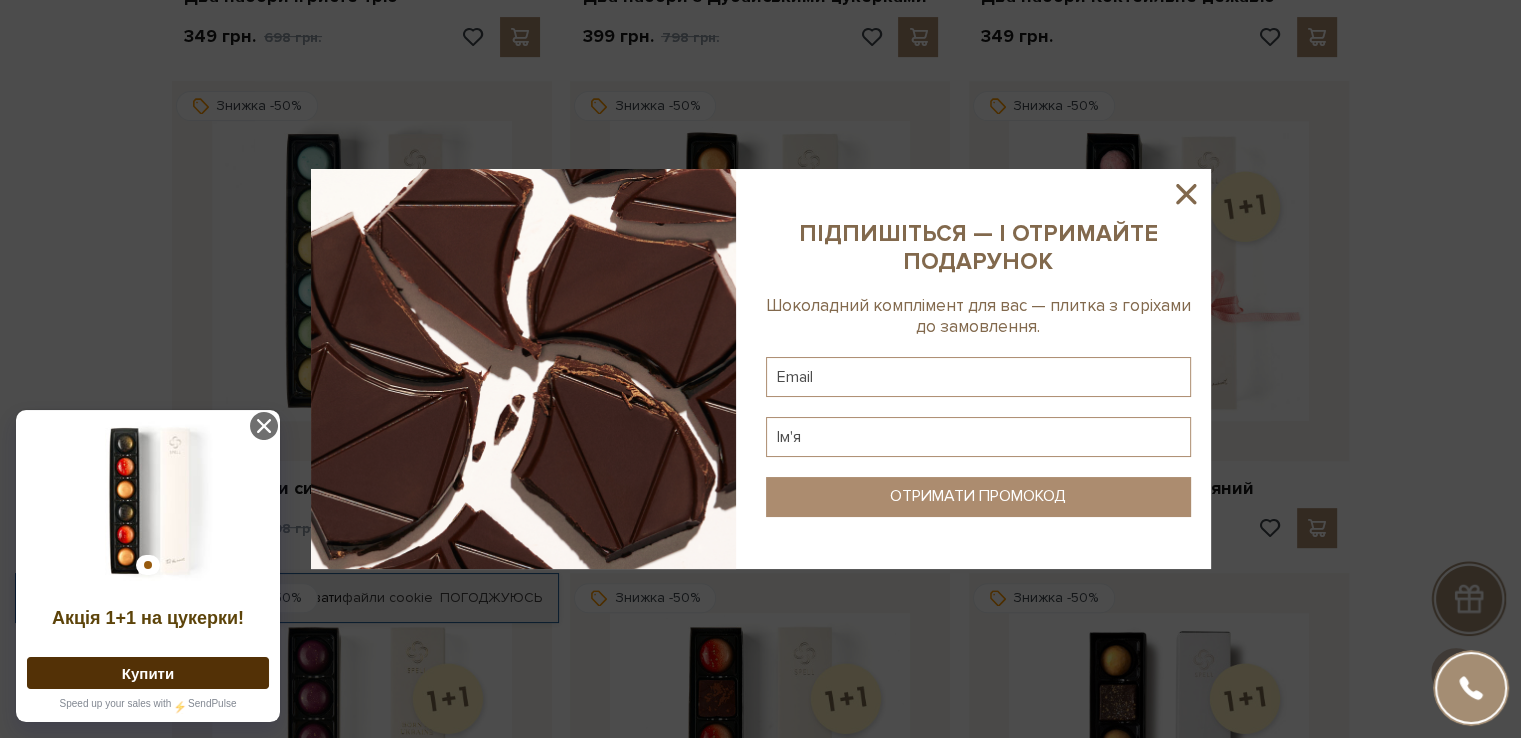 click 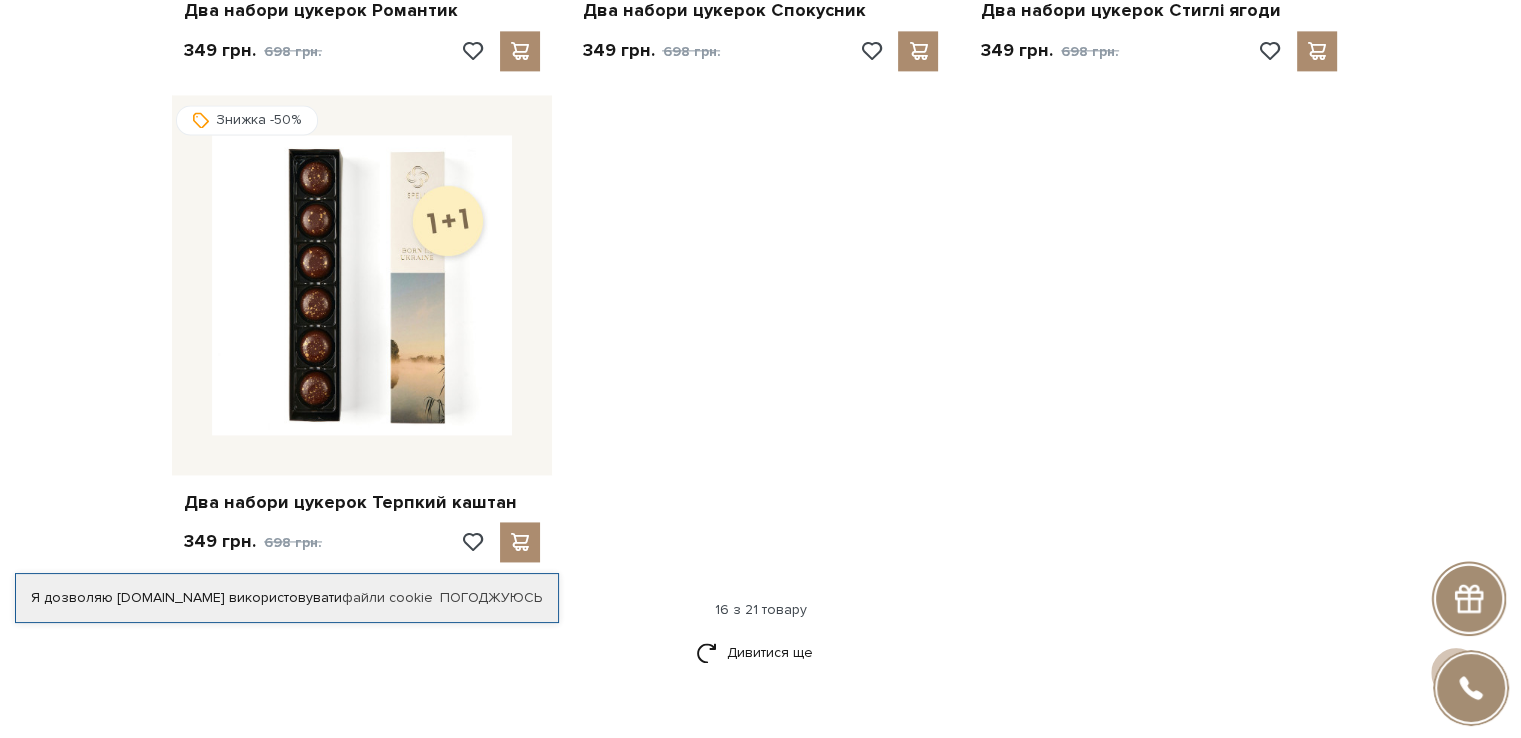 scroll, scrollTop: 3155, scrollLeft: 0, axis: vertical 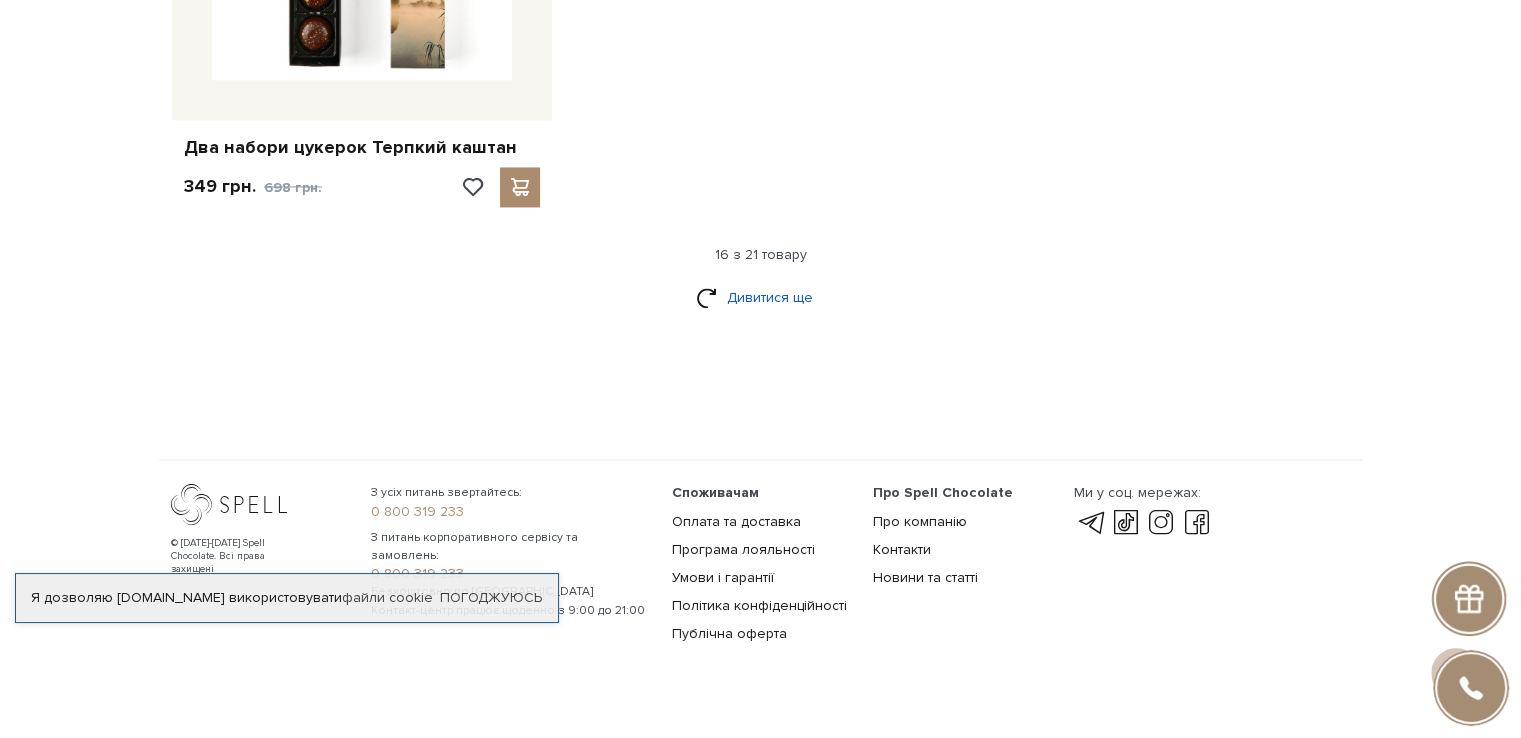 click on "Дивитися ще" at bounding box center [761, 297] 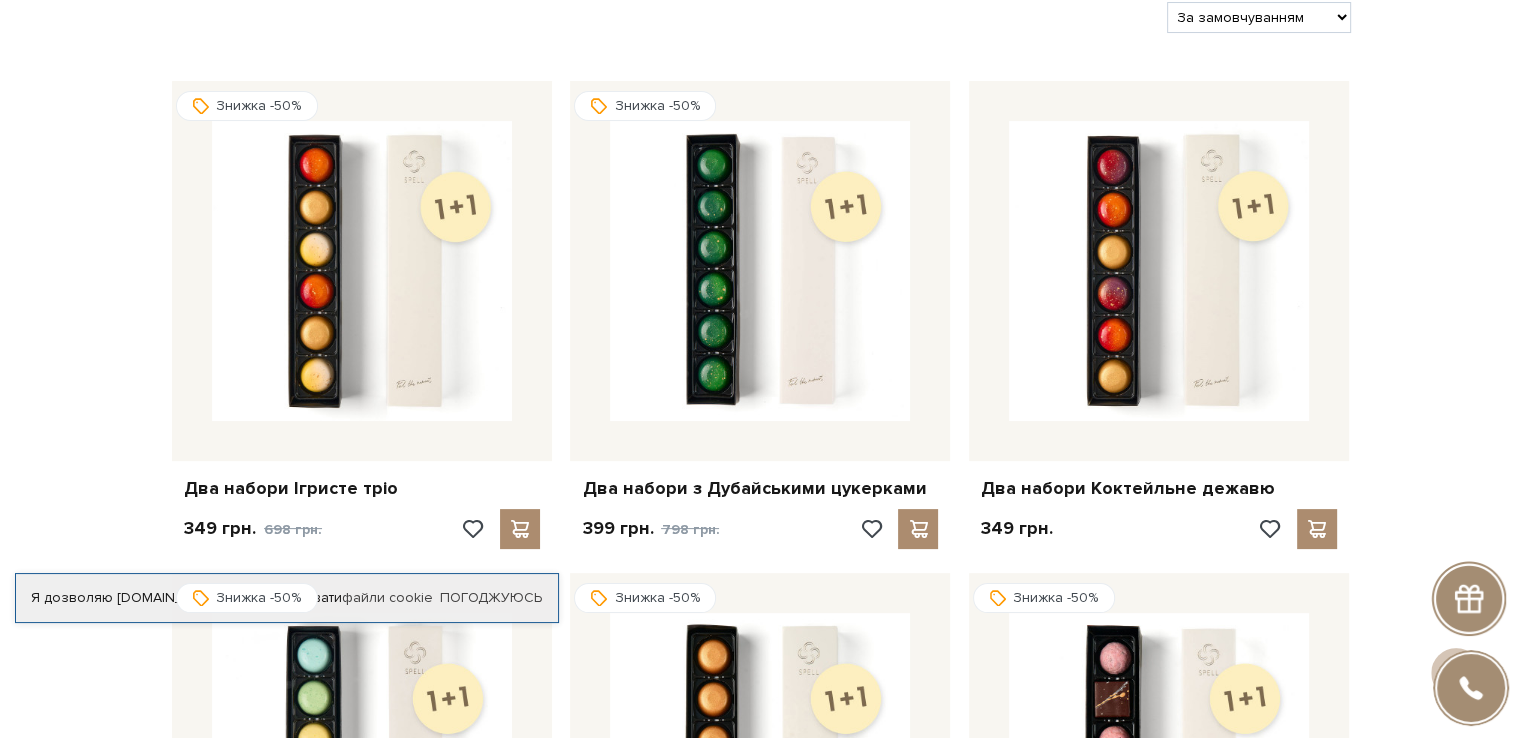 scroll, scrollTop: 0, scrollLeft: 0, axis: both 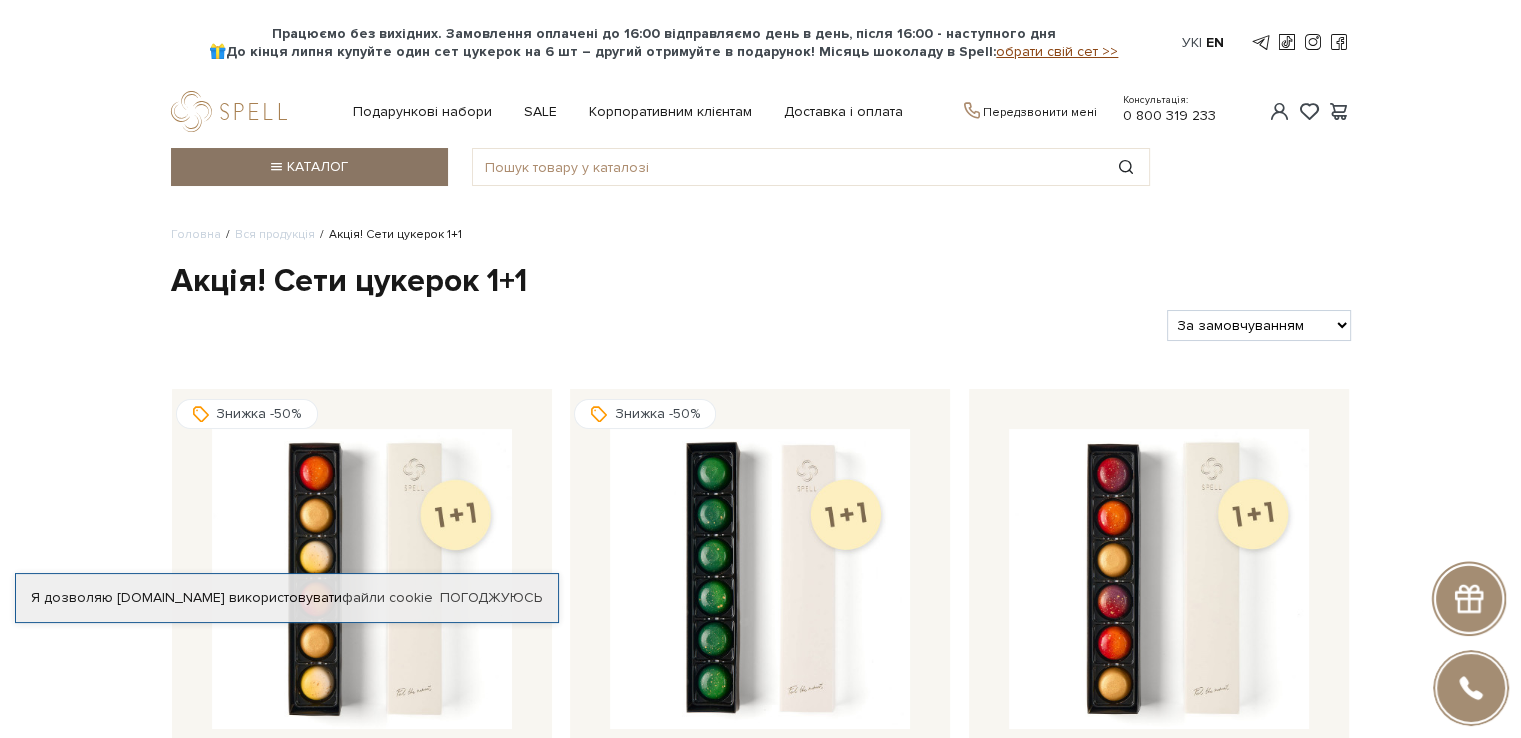 click on "Каталог" at bounding box center [309, 167] 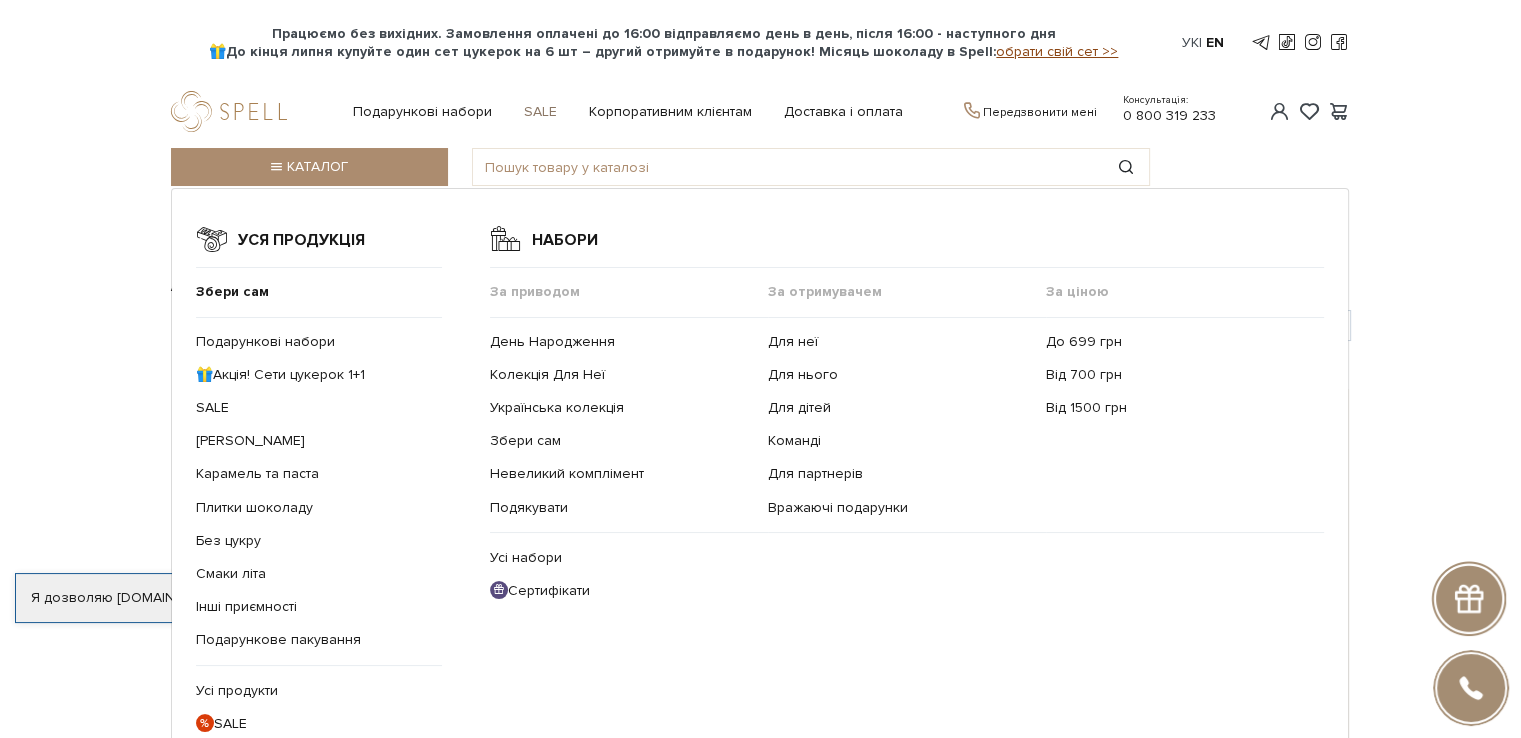 click on "SALE" at bounding box center [540, 112] 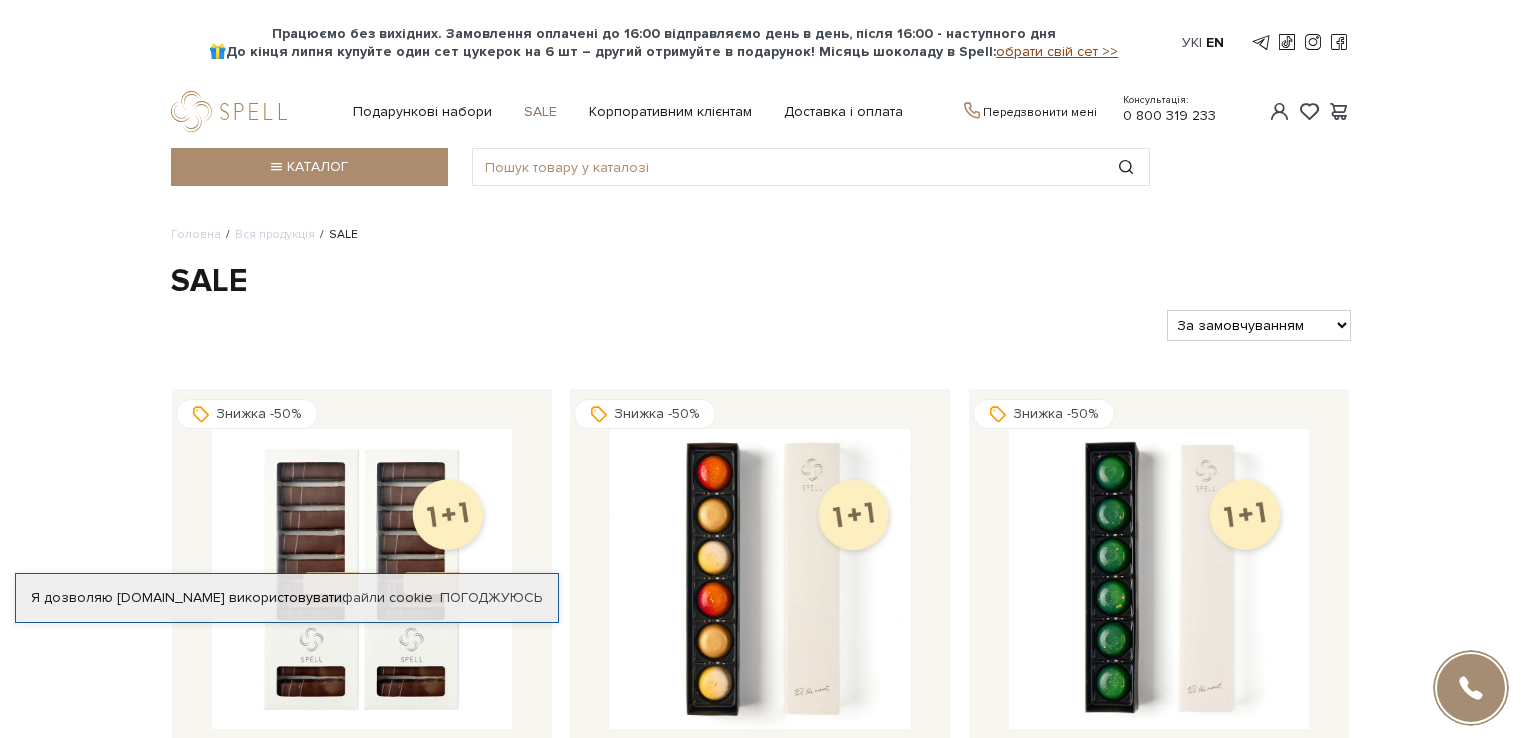 scroll, scrollTop: 0, scrollLeft: 0, axis: both 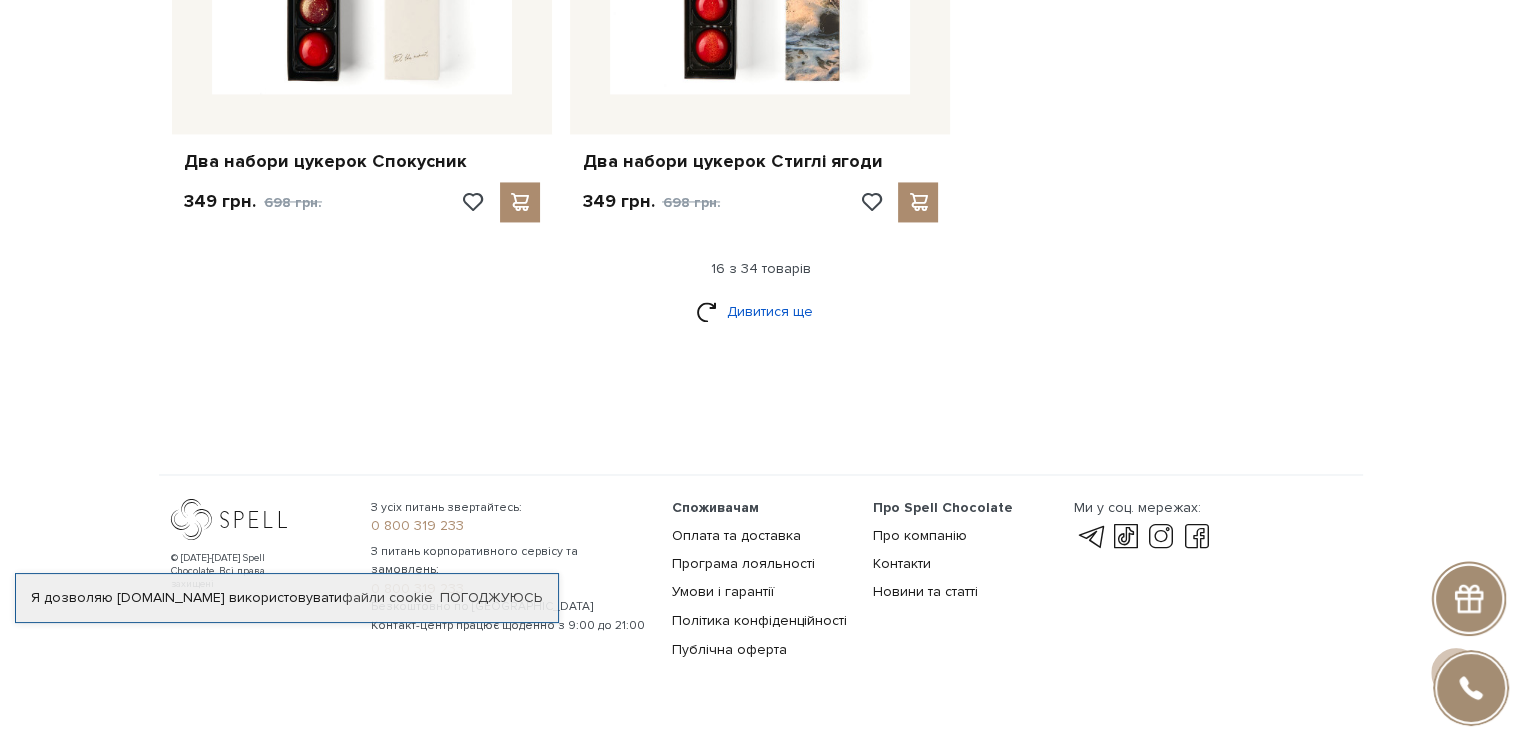 click on "Дивитися ще" at bounding box center [761, 311] 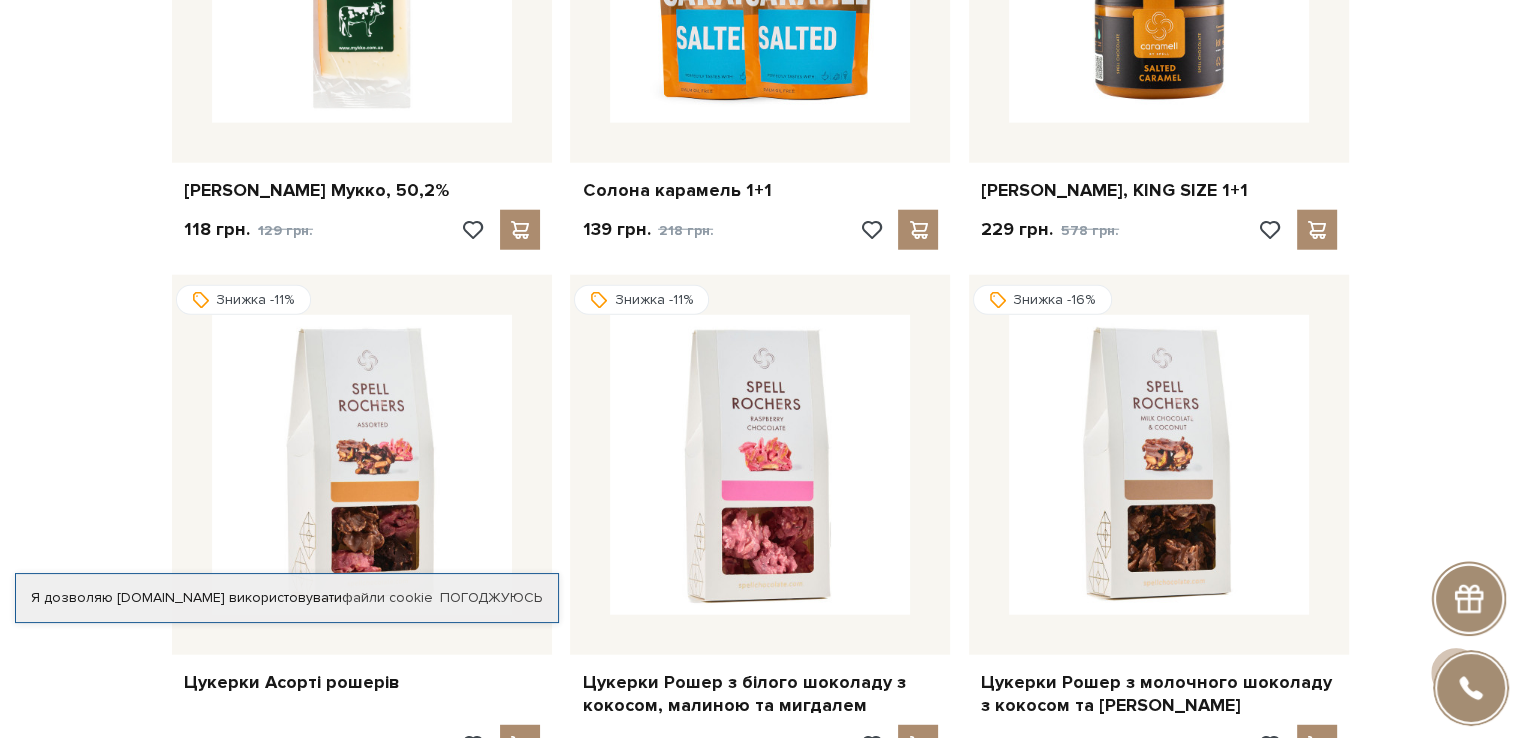 scroll, scrollTop: 4774, scrollLeft: 0, axis: vertical 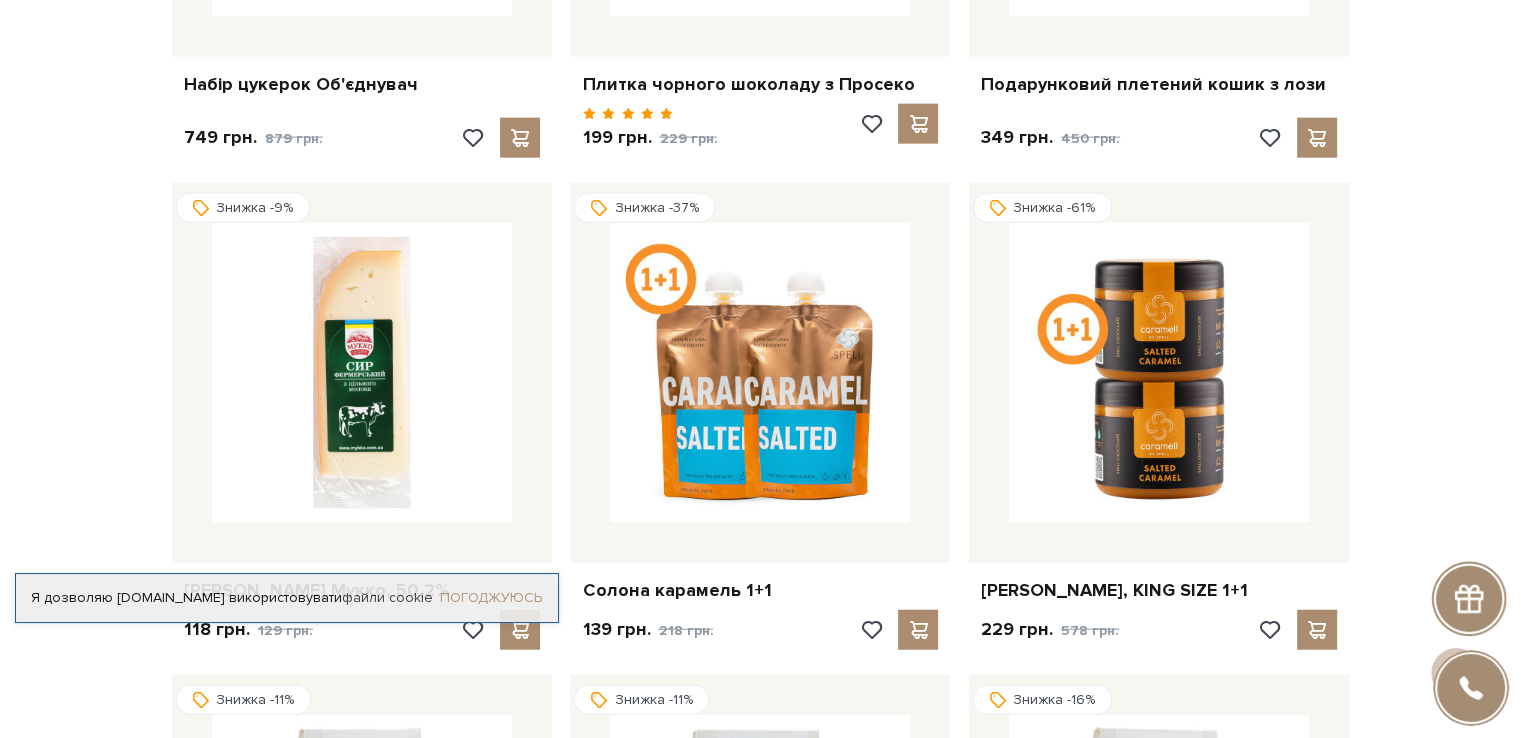 click on "Погоджуюсь" at bounding box center [491, 598] 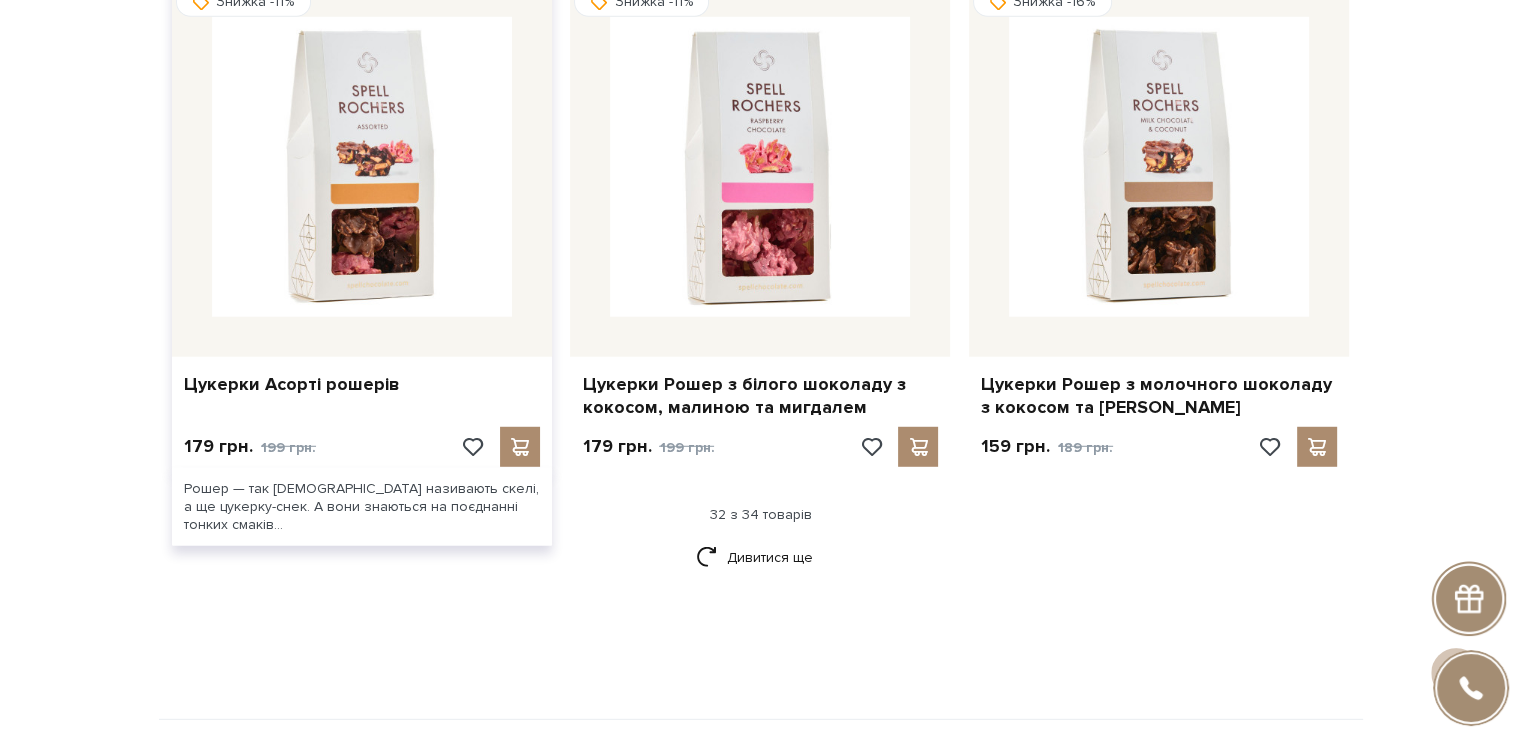 scroll, scrollTop: 5716, scrollLeft: 0, axis: vertical 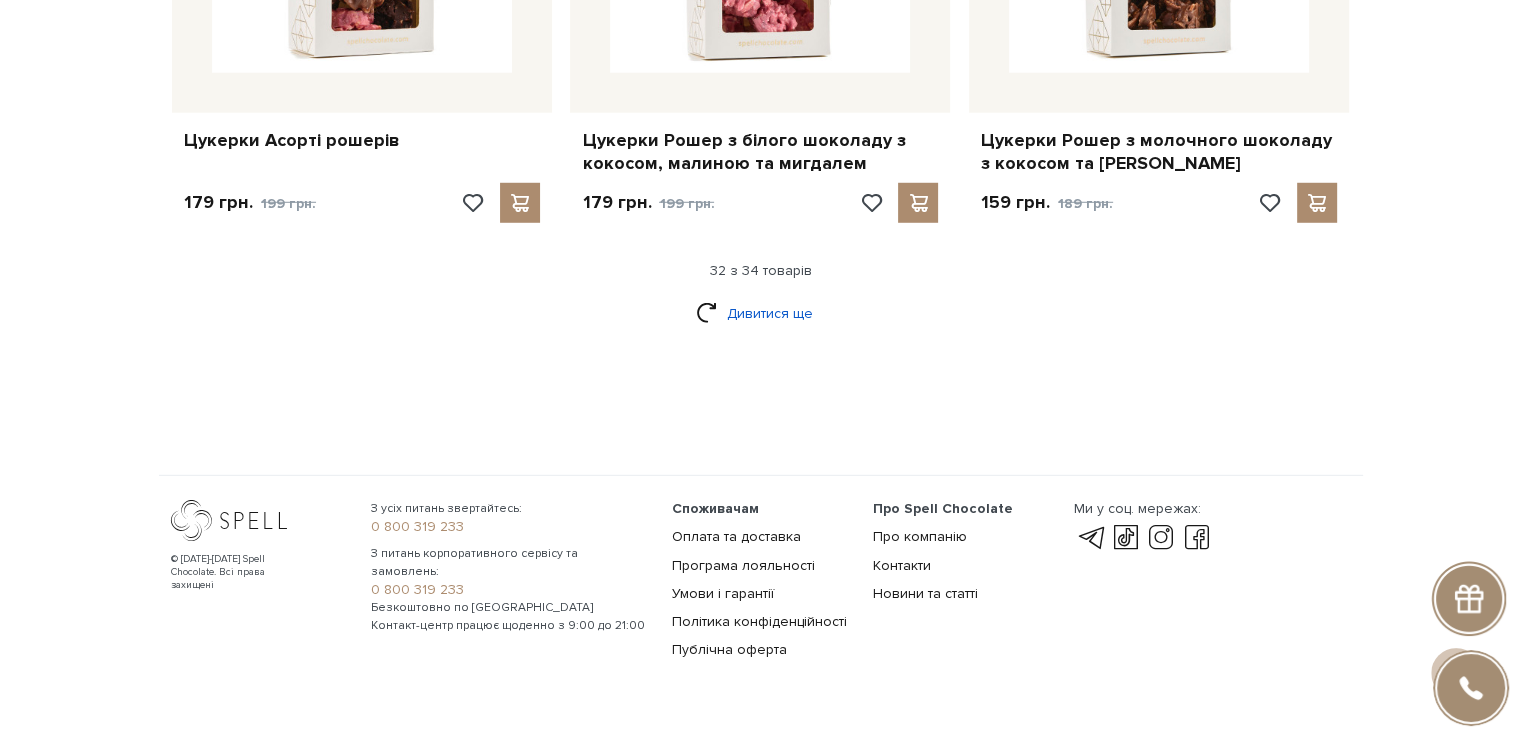 click on "Дивитися ще" at bounding box center (761, 313) 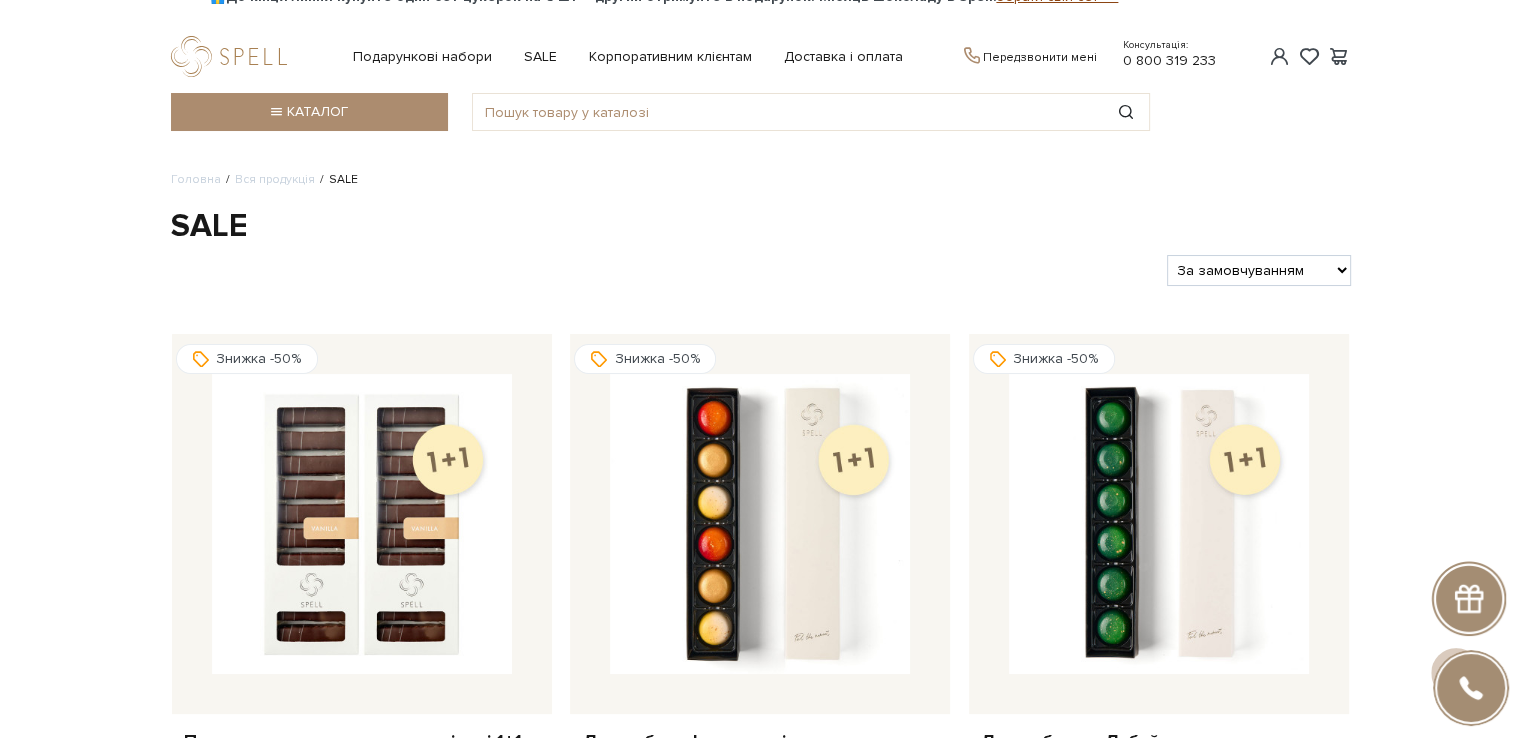scroll, scrollTop: 0, scrollLeft: 0, axis: both 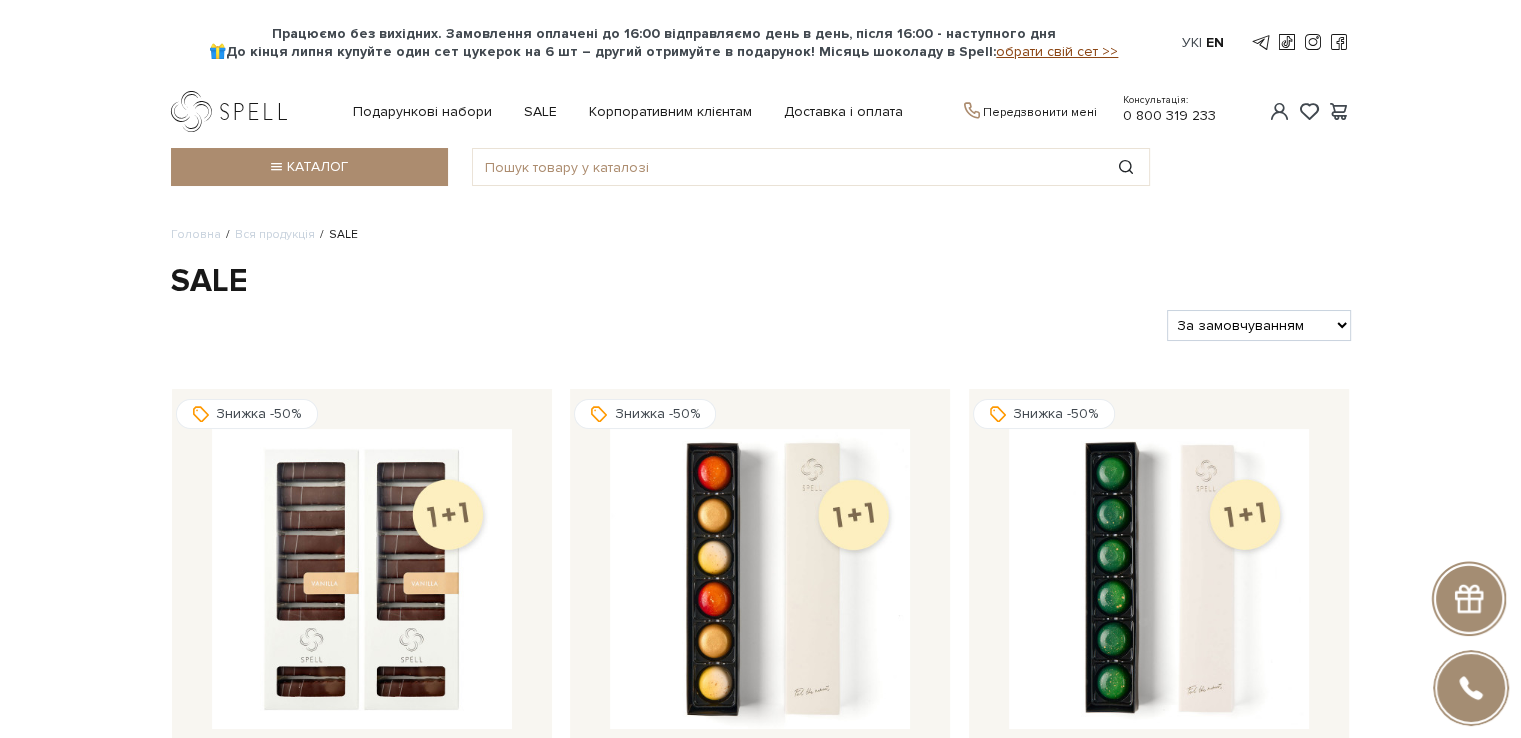 click at bounding box center (233, 111) 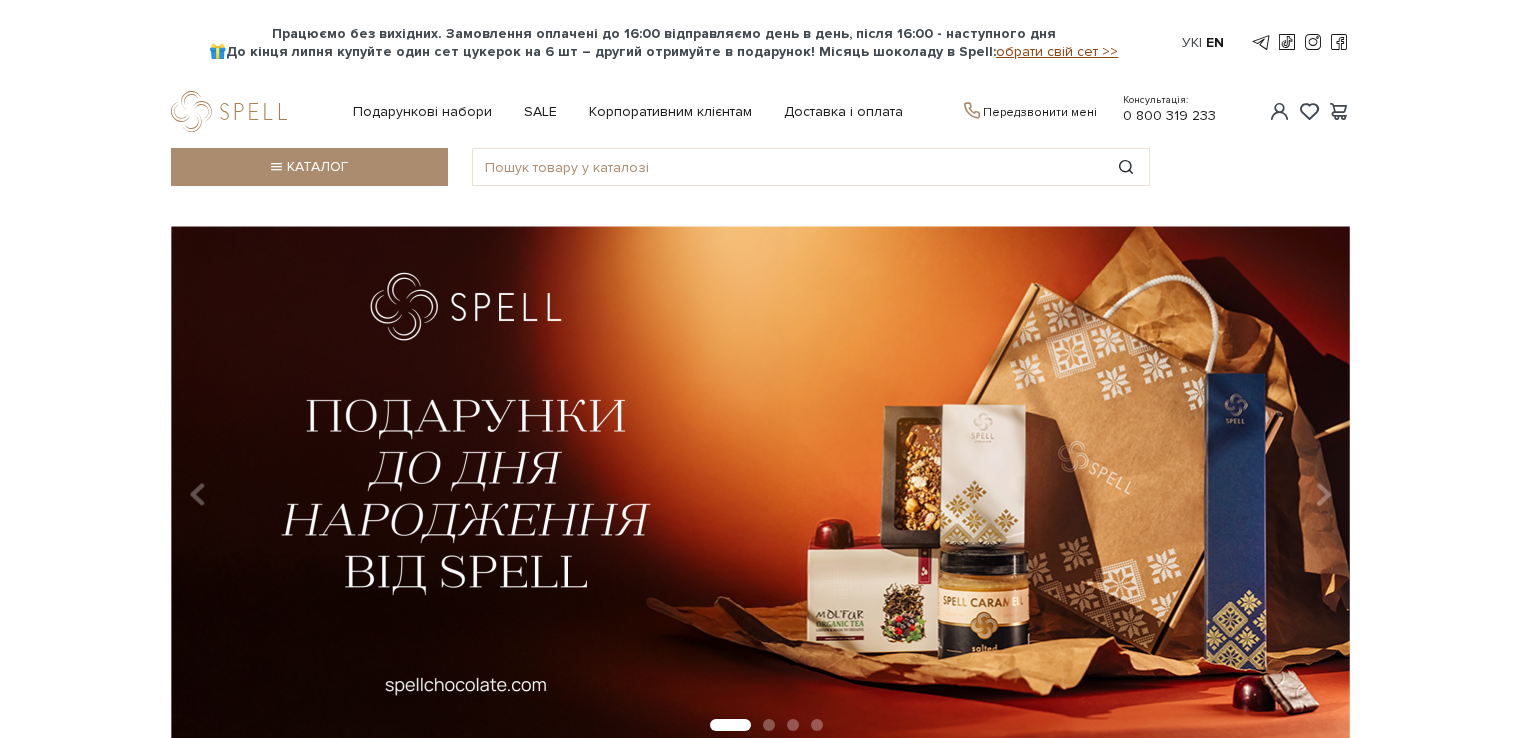 scroll, scrollTop: 0, scrollLeft: 0, axis: both 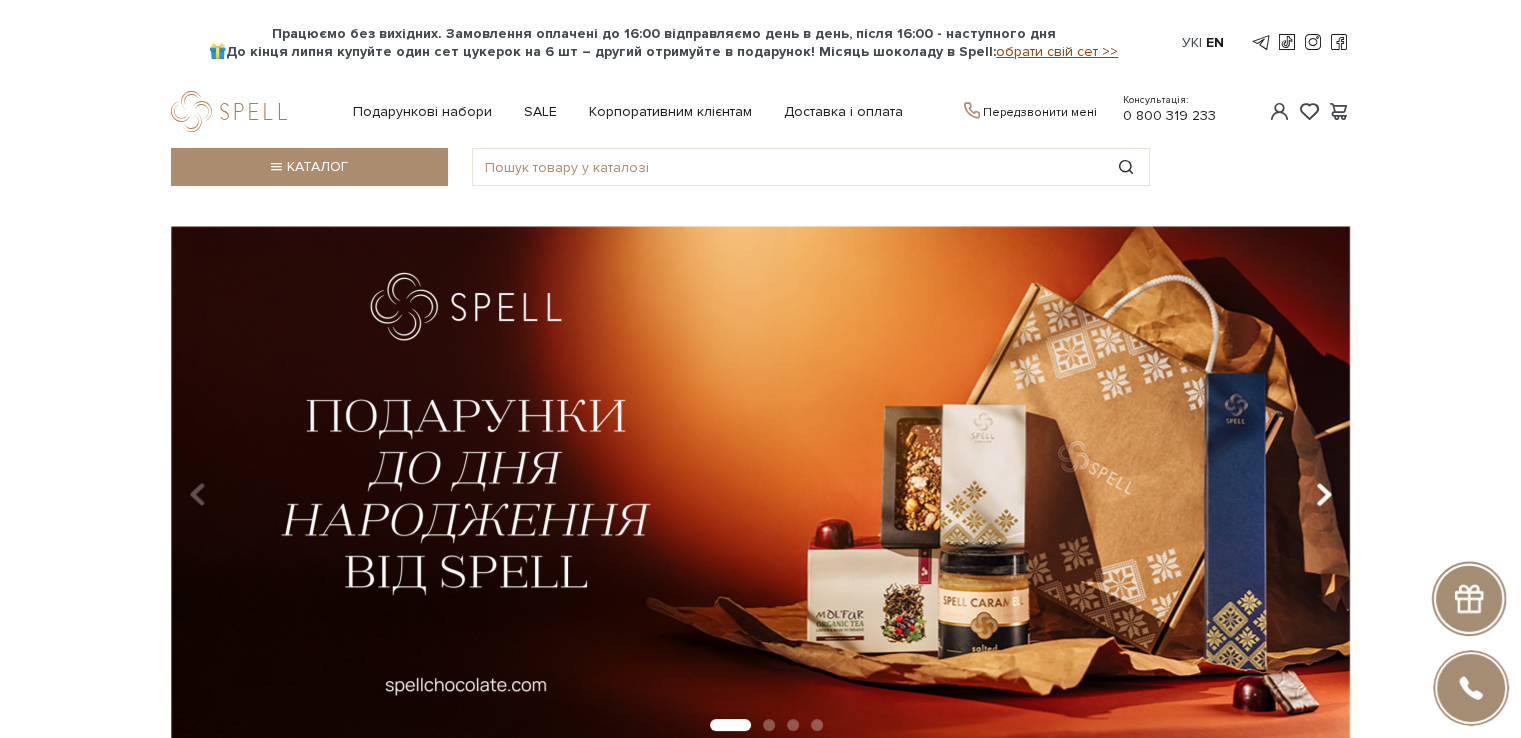 click at bounding box center (1323, 495) 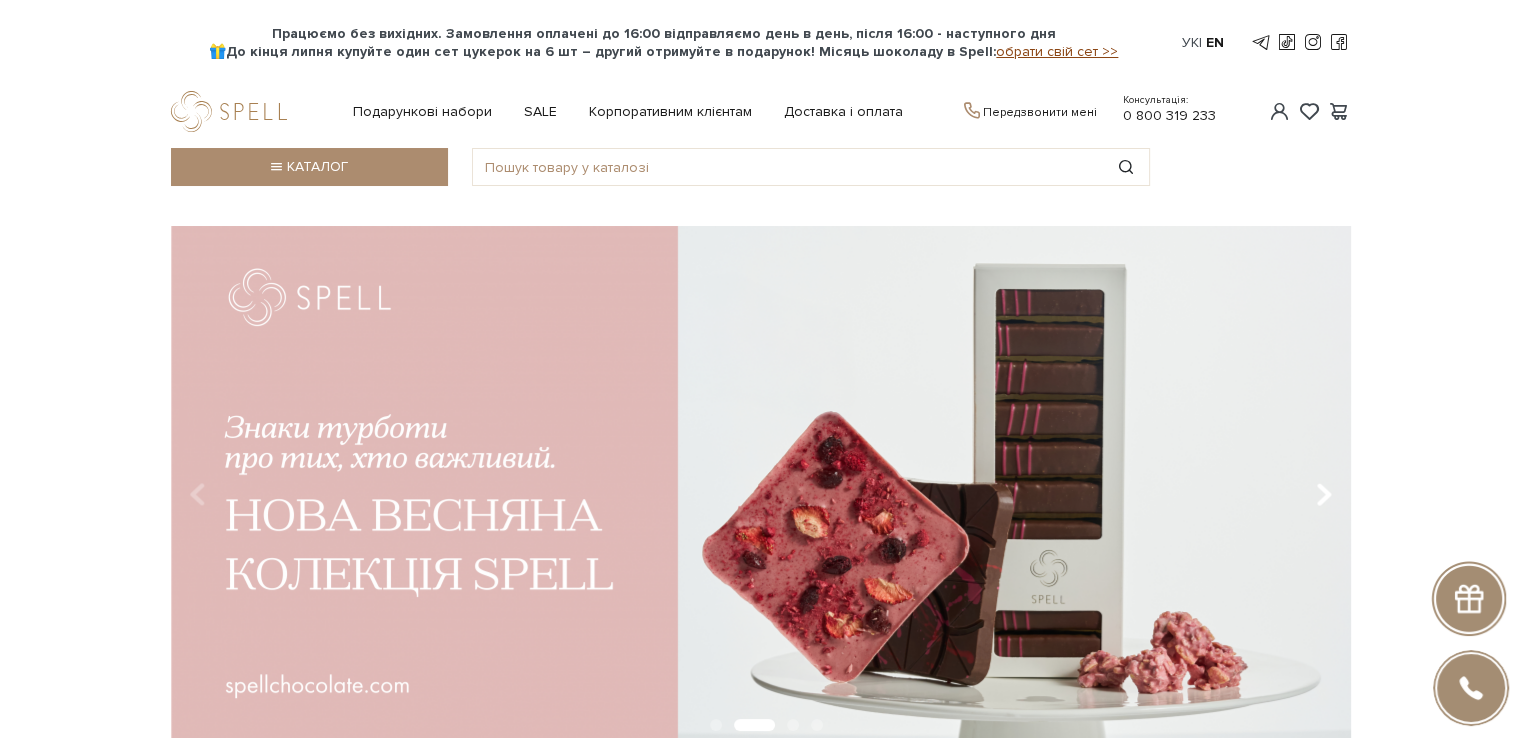 click at bounding box center [1323, 495] 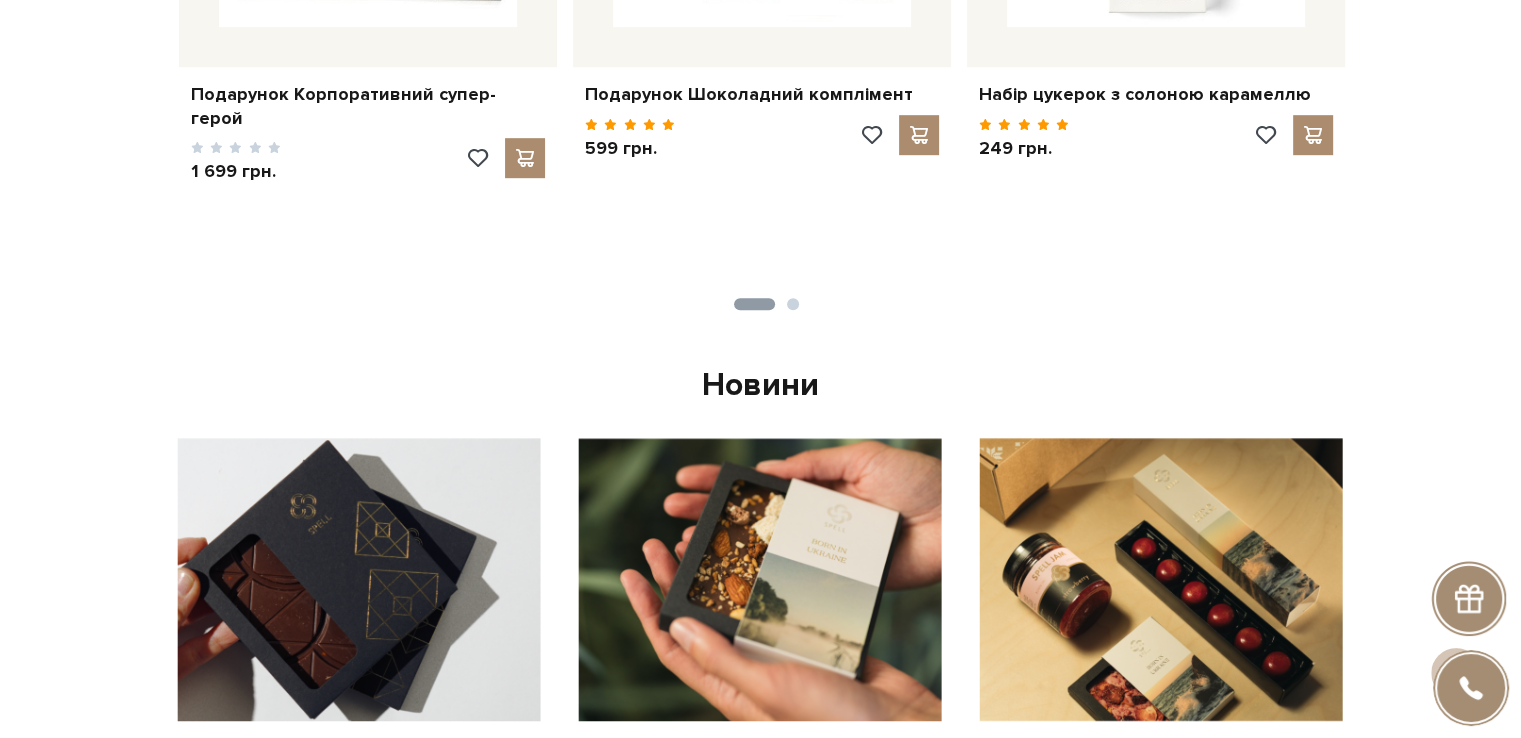 scroll, scrollTop: 800, scrollLeft: 0, axis: vertical 